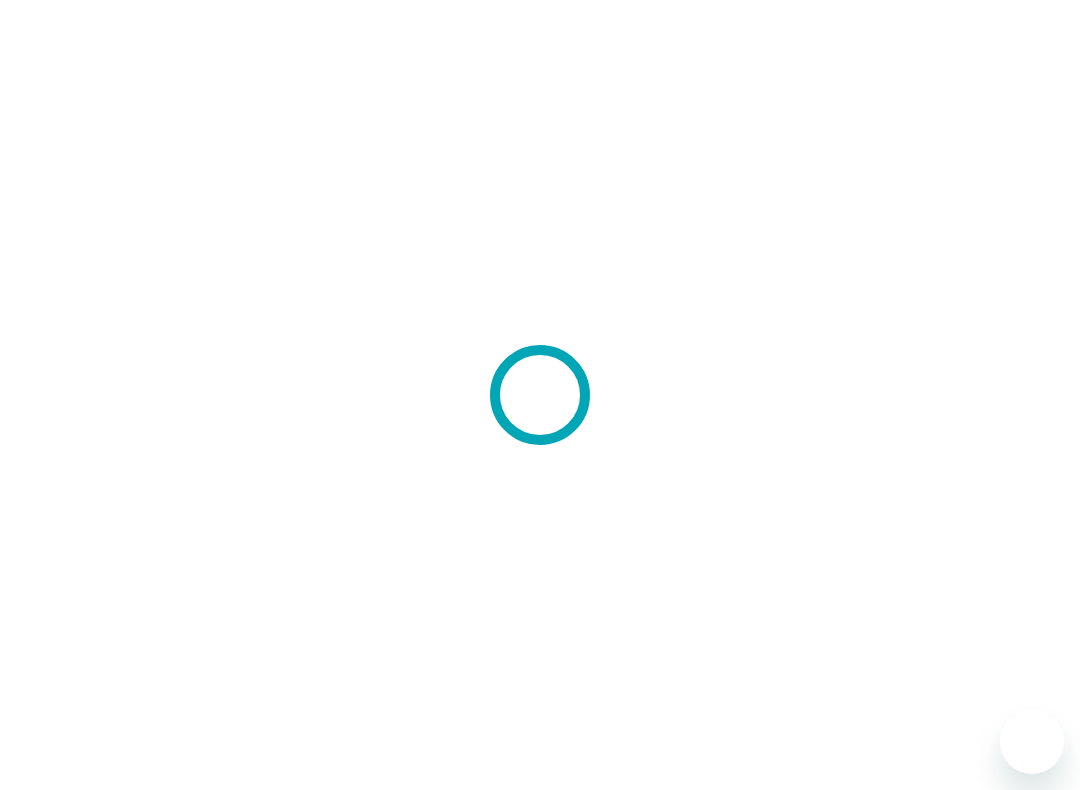 scroll, scrollTop: 0, scrollLeft: 0, axis: both 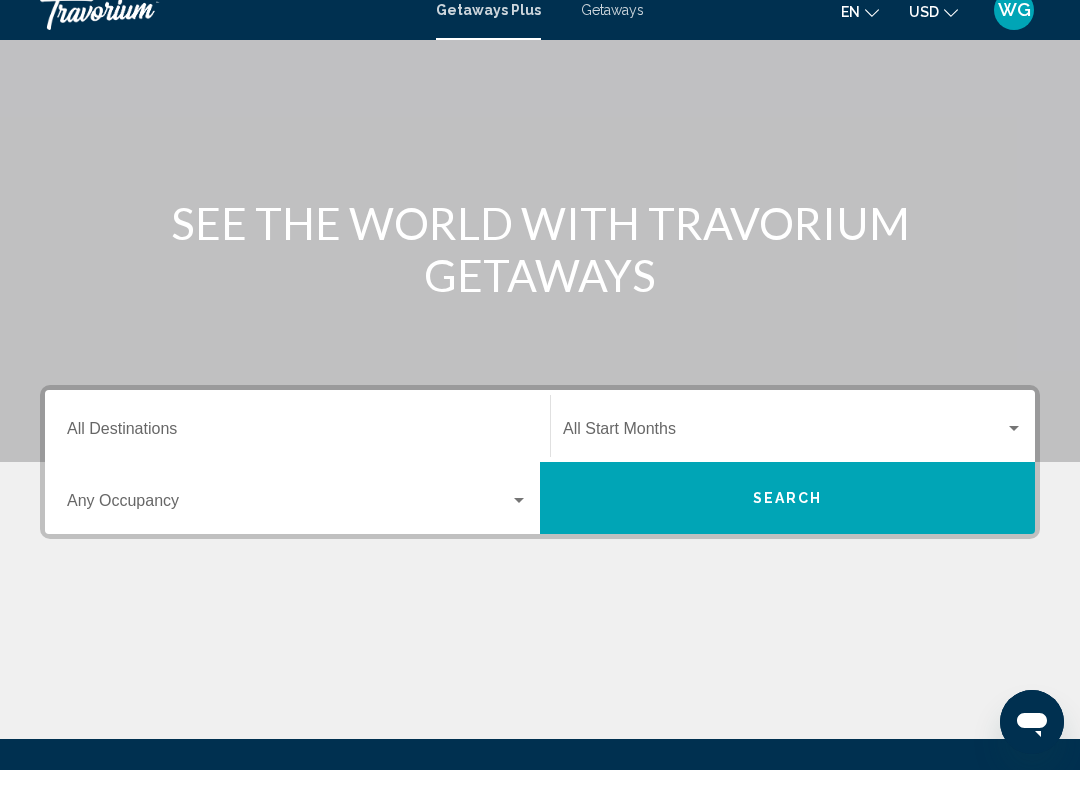 click on "Destination All Destinations" at bounding box center (297, 453) 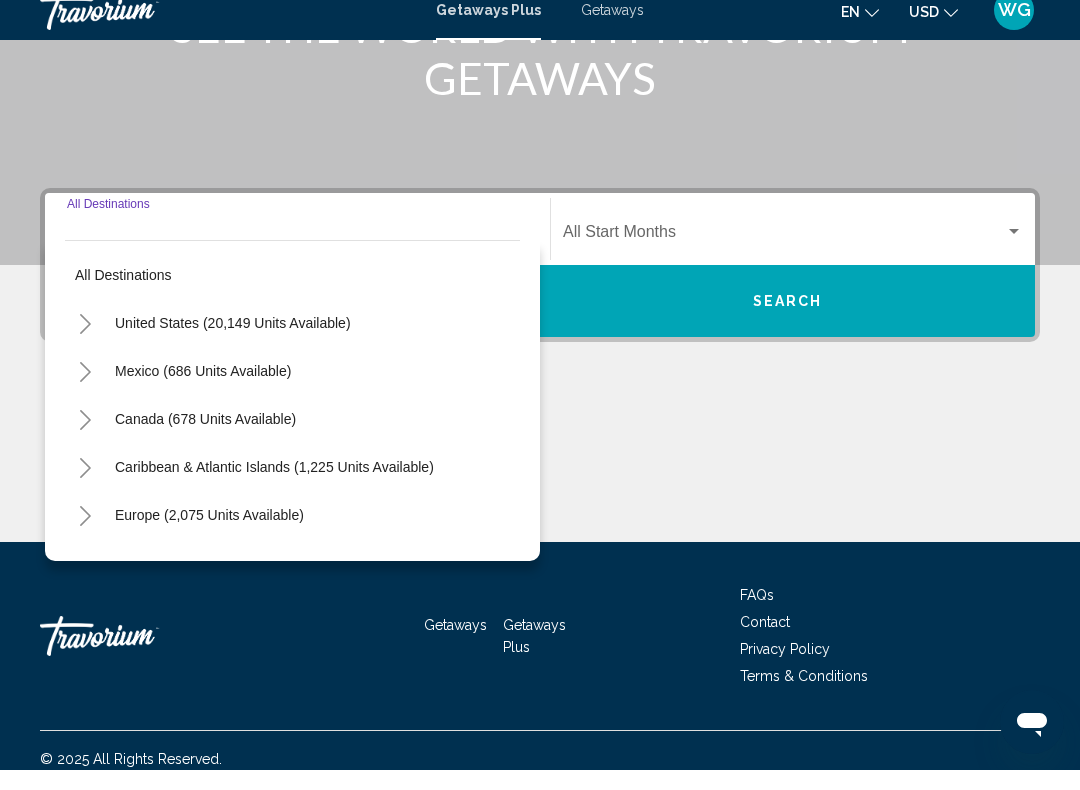 scroll, scrollTop: 332, scrollLeft: 0, axis: vertical 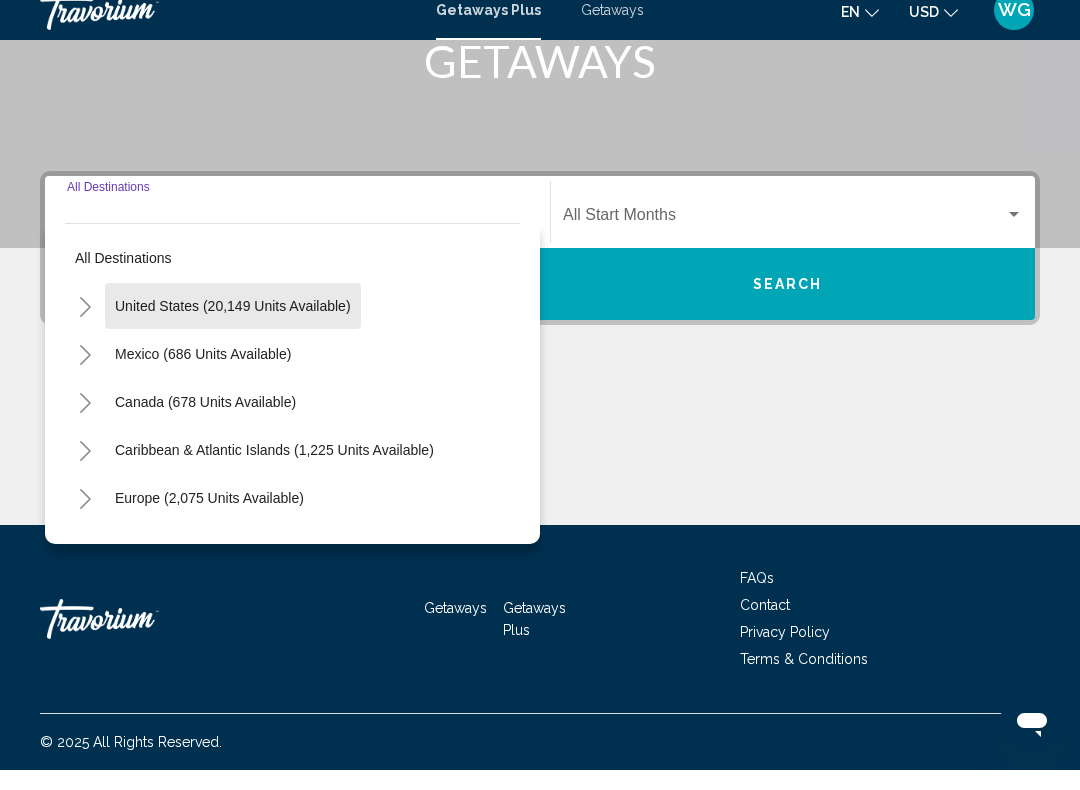 click on "United States (20,149 units available)" at bounding box center (203, 374) 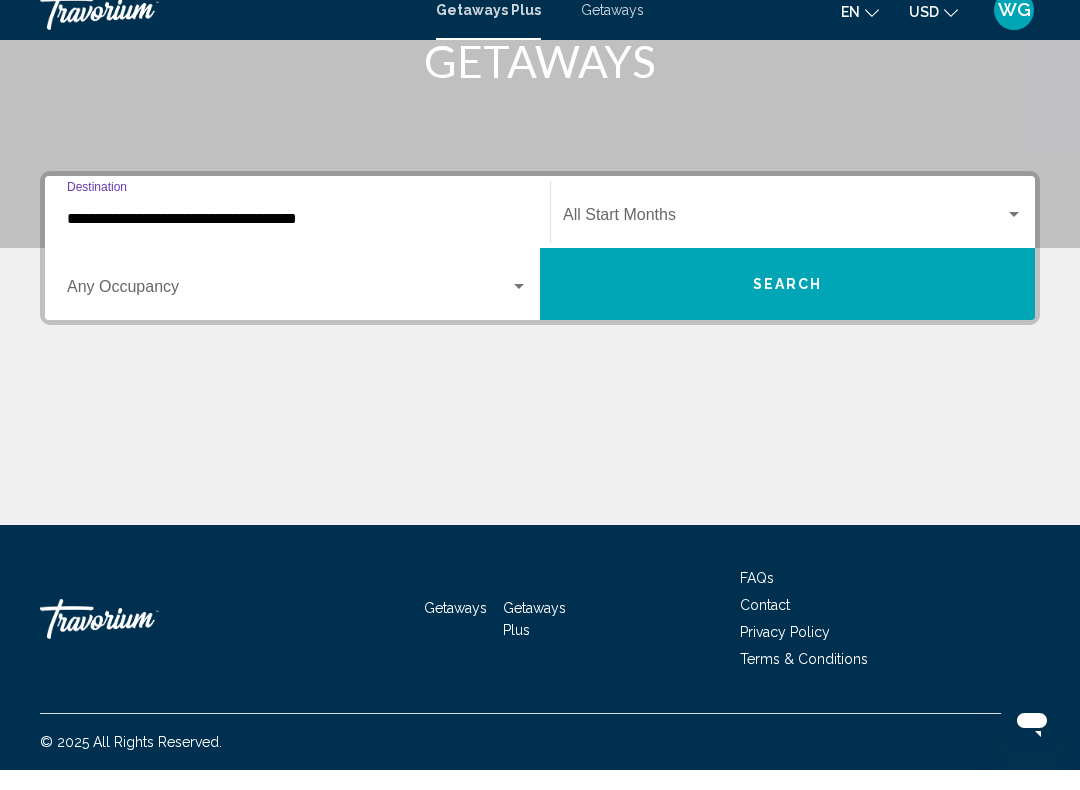 click at bounding box center (784, 239) 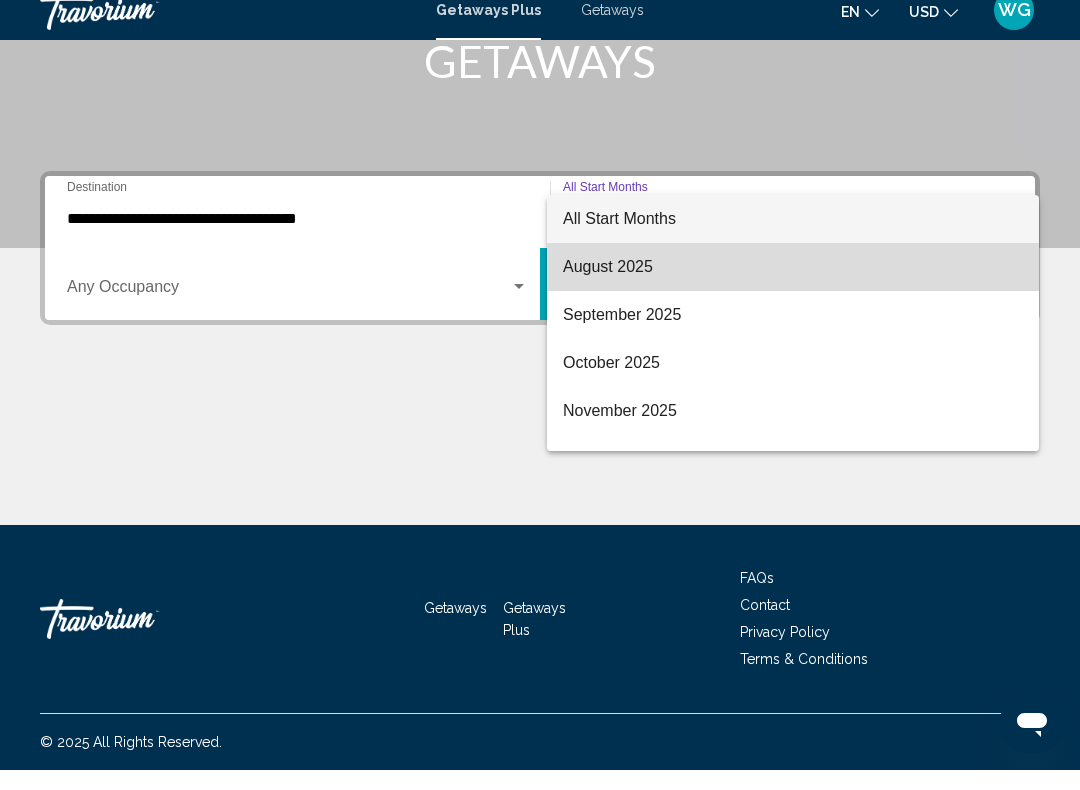 click on "August 2025" at bounding box center (793, 287) 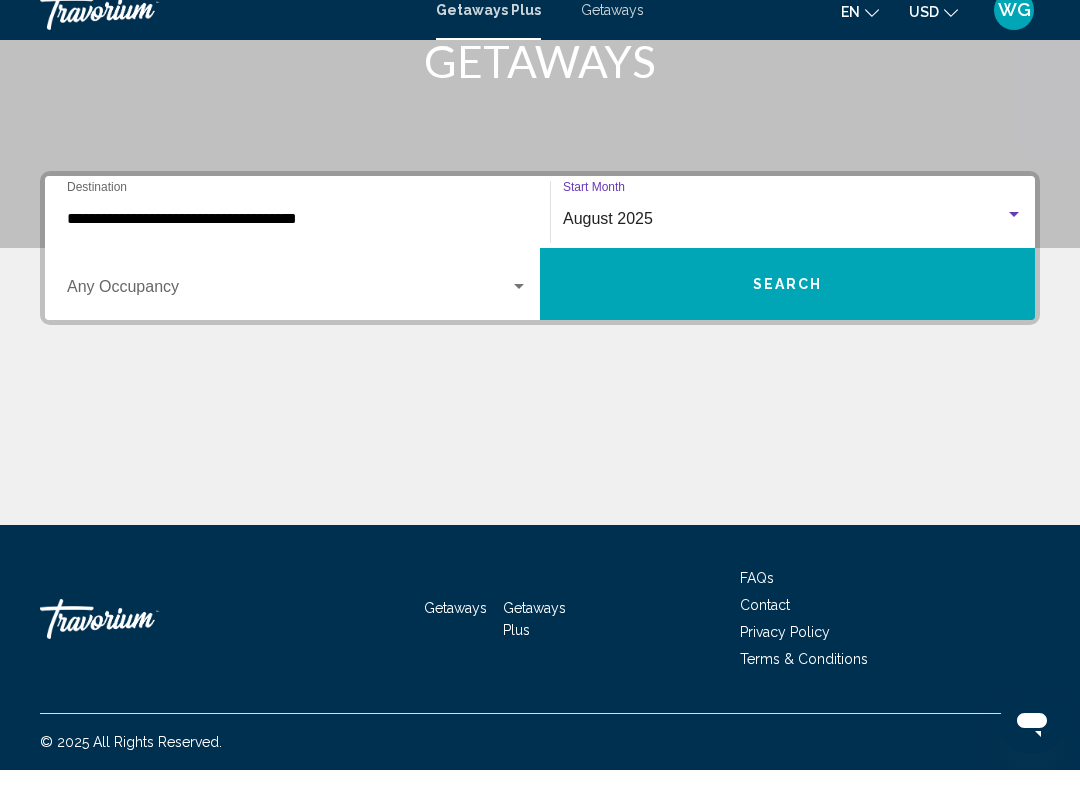 click at bounding box center [519, 307] 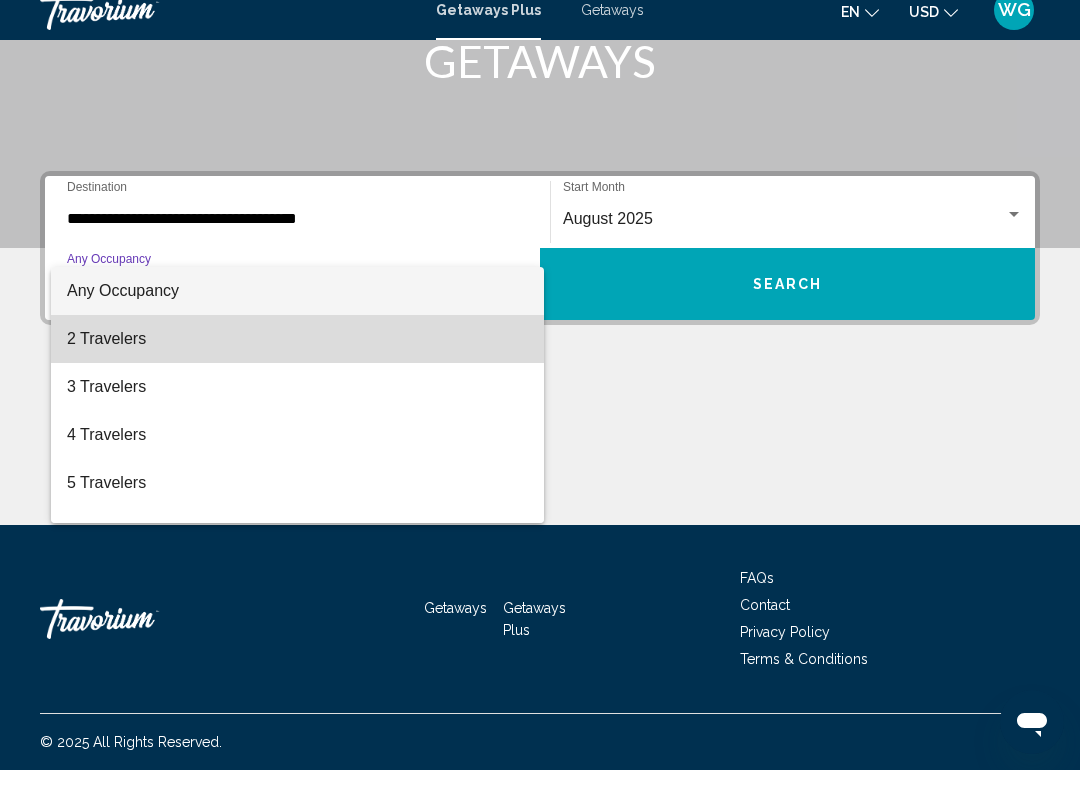 click on "2 Travelers" at bounding box center (297, 359) 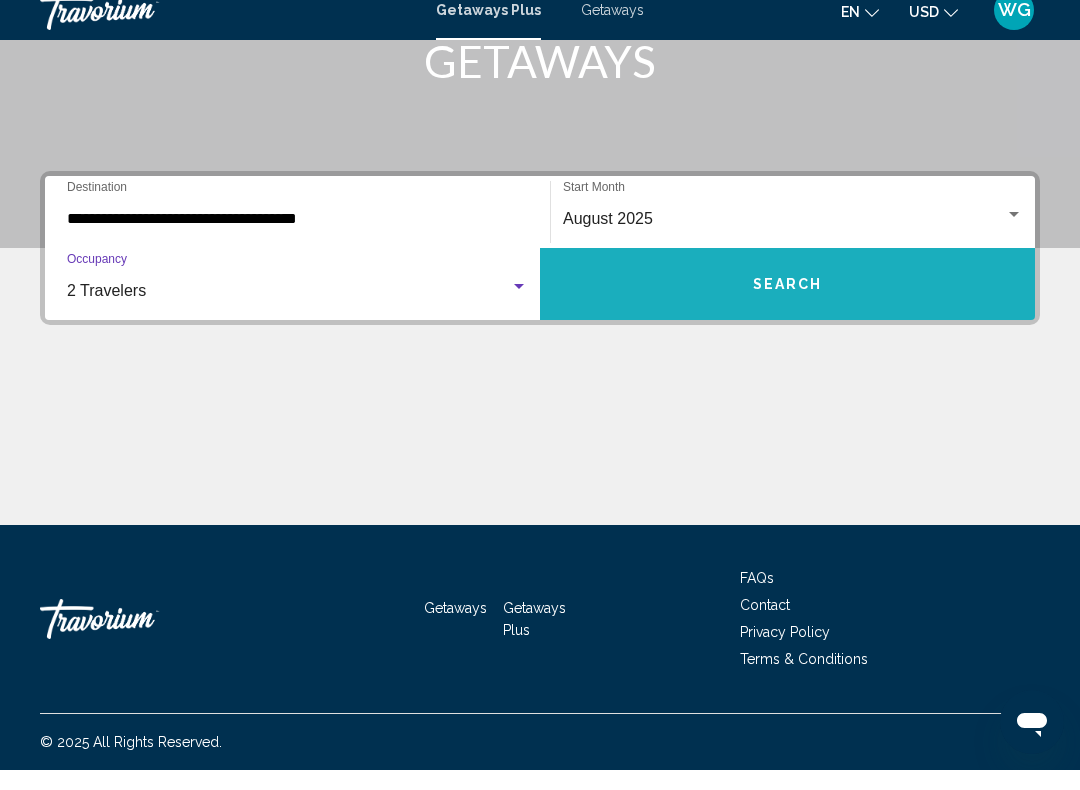 click on "Search" at bounding box center (788, 305) 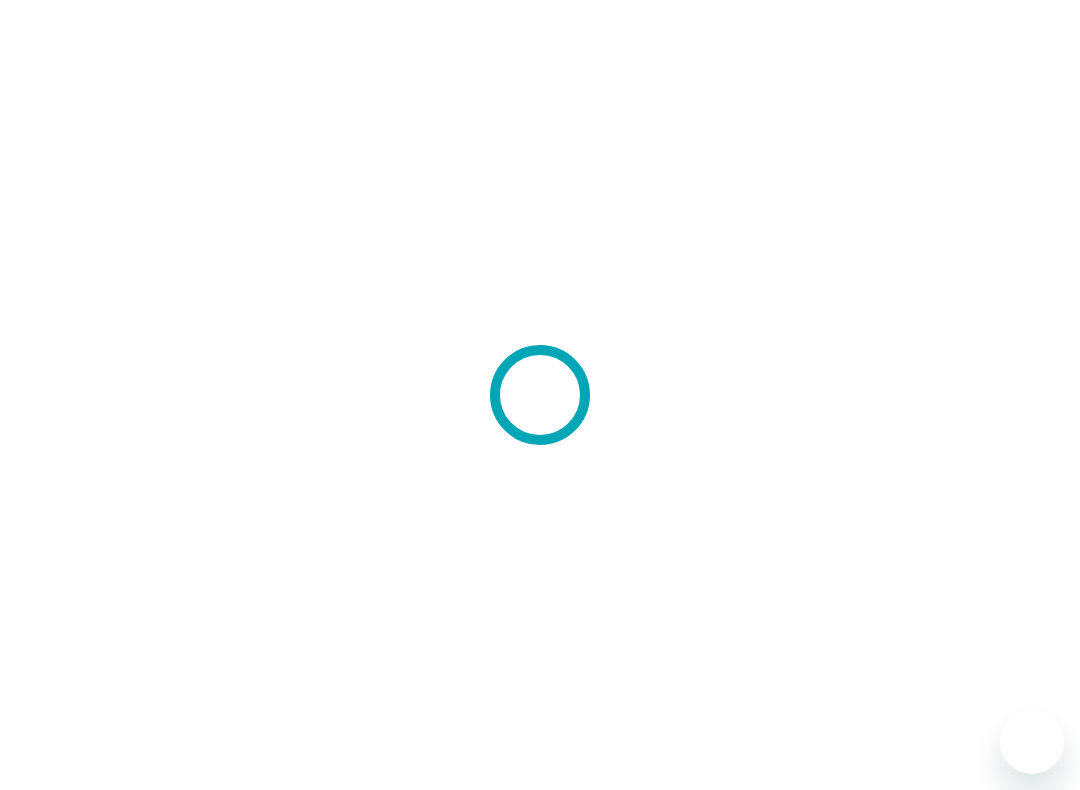 scroll, scrollTop: 0, scrollLeft: 0, axis: both 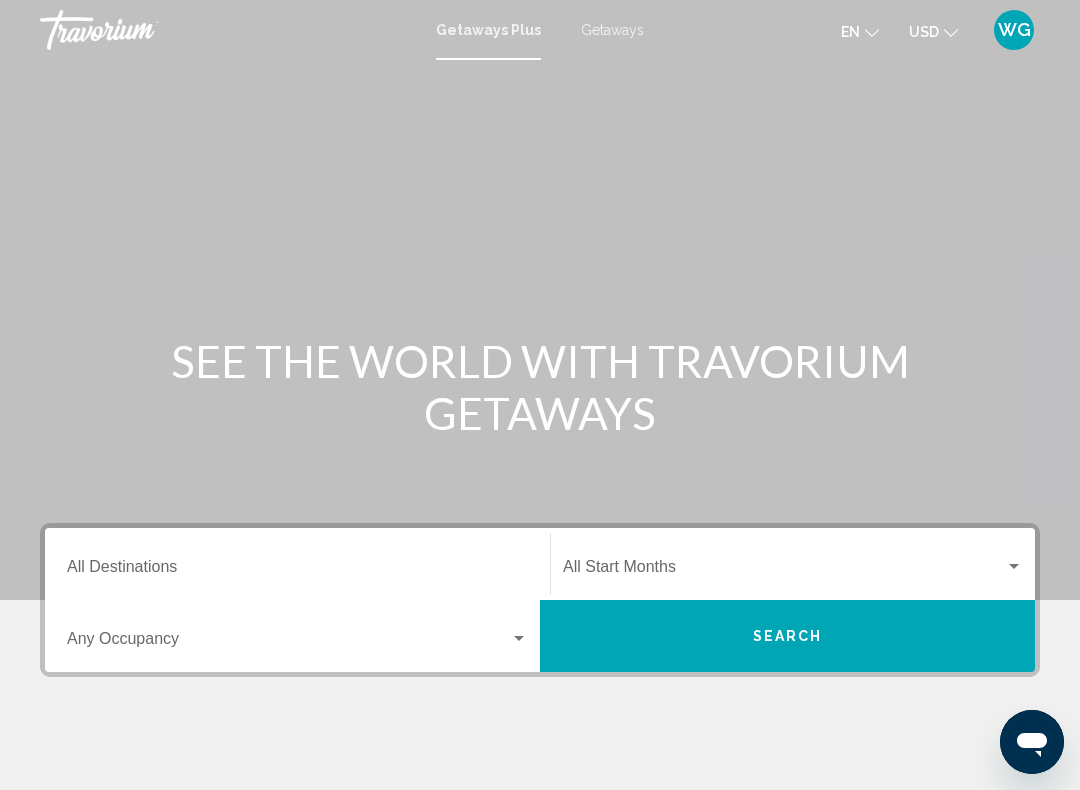 click on "Destination All Destinations" at bounding box center (297, 564) 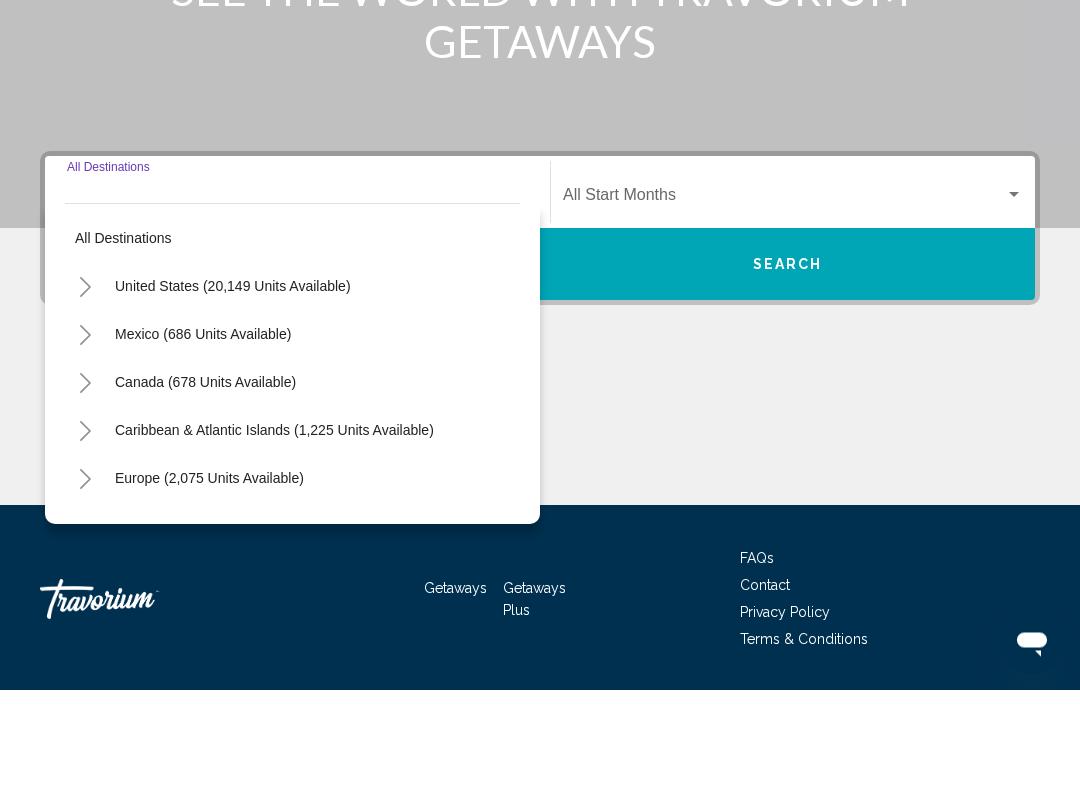 scroll, scrollTop: 332, scrollLeft: 0, axis: vertical 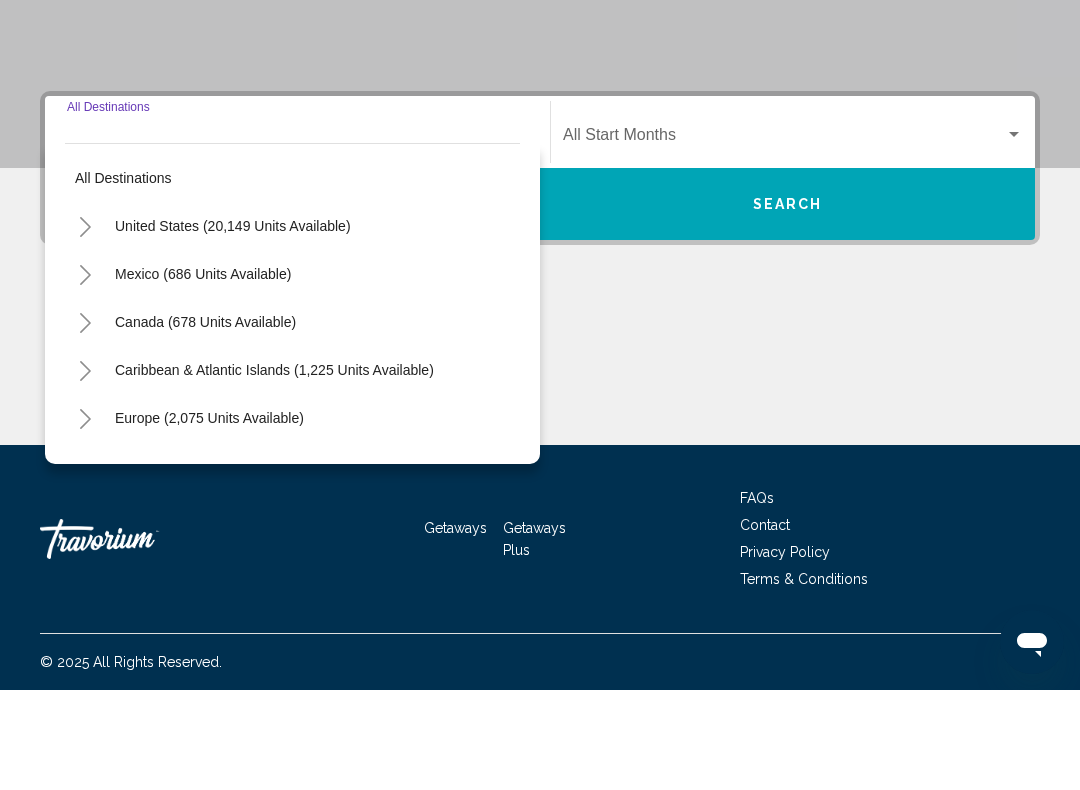 click on "United States (20,149 units available)" at bounding box center [203, 374] 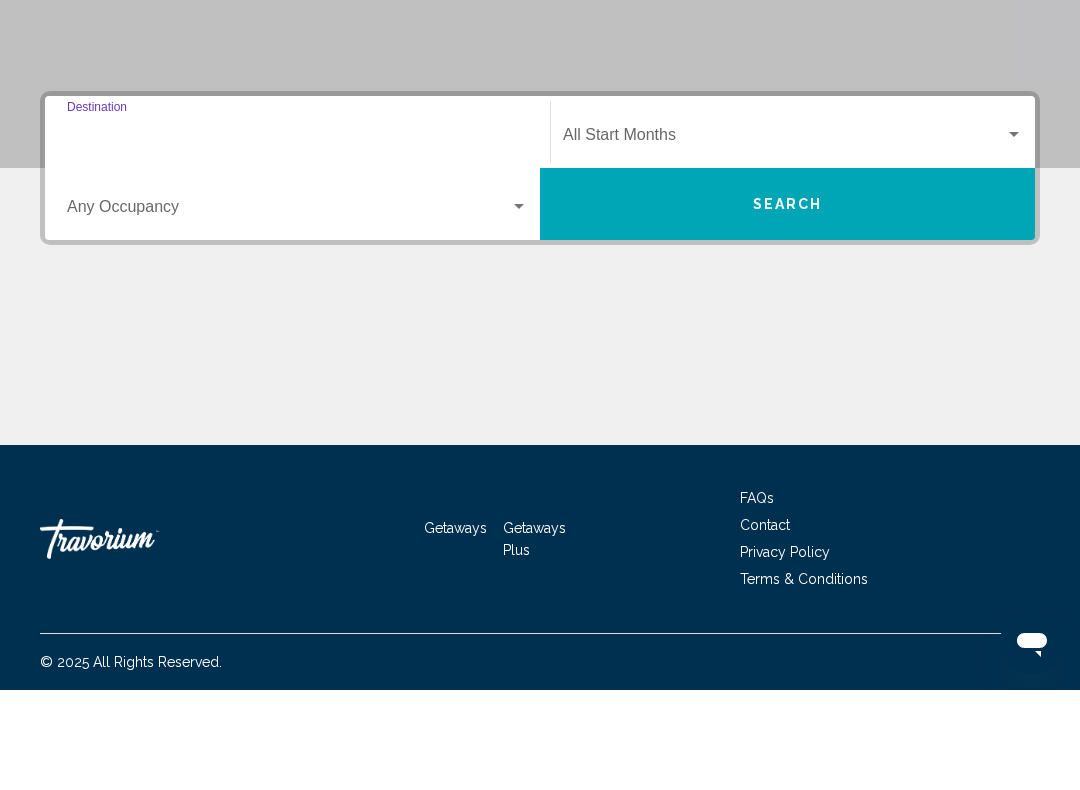 type on "**********" 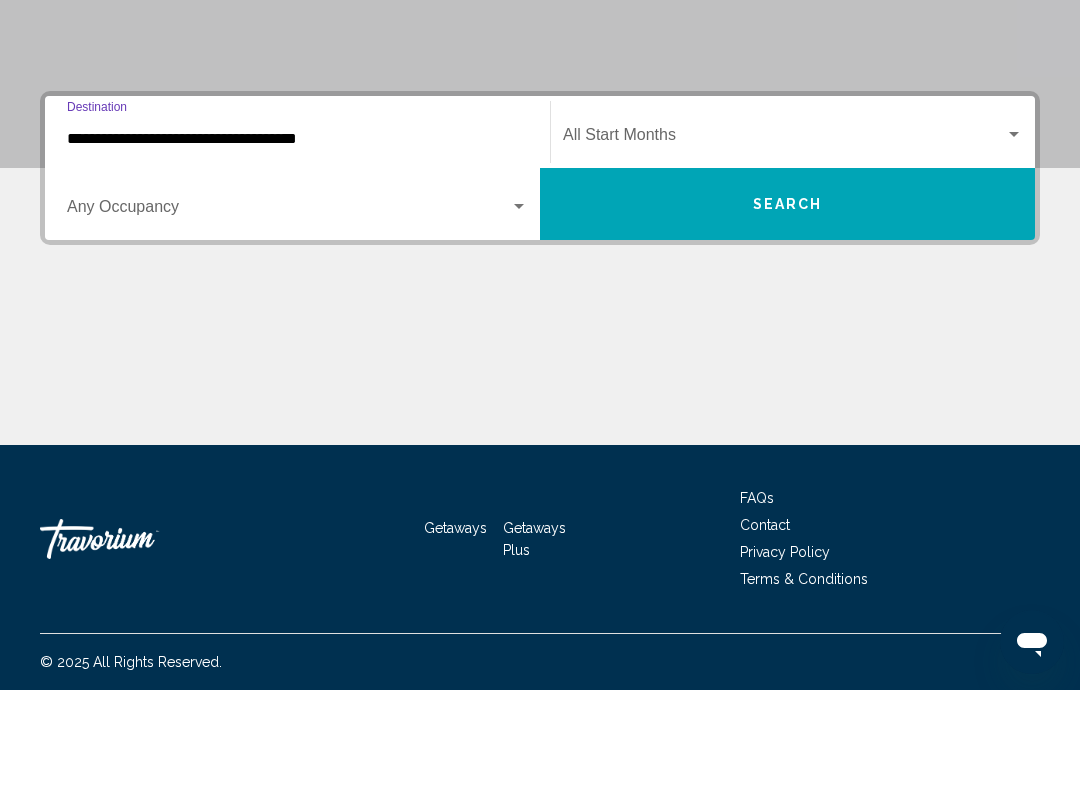 click at bounding box center [784, 239] 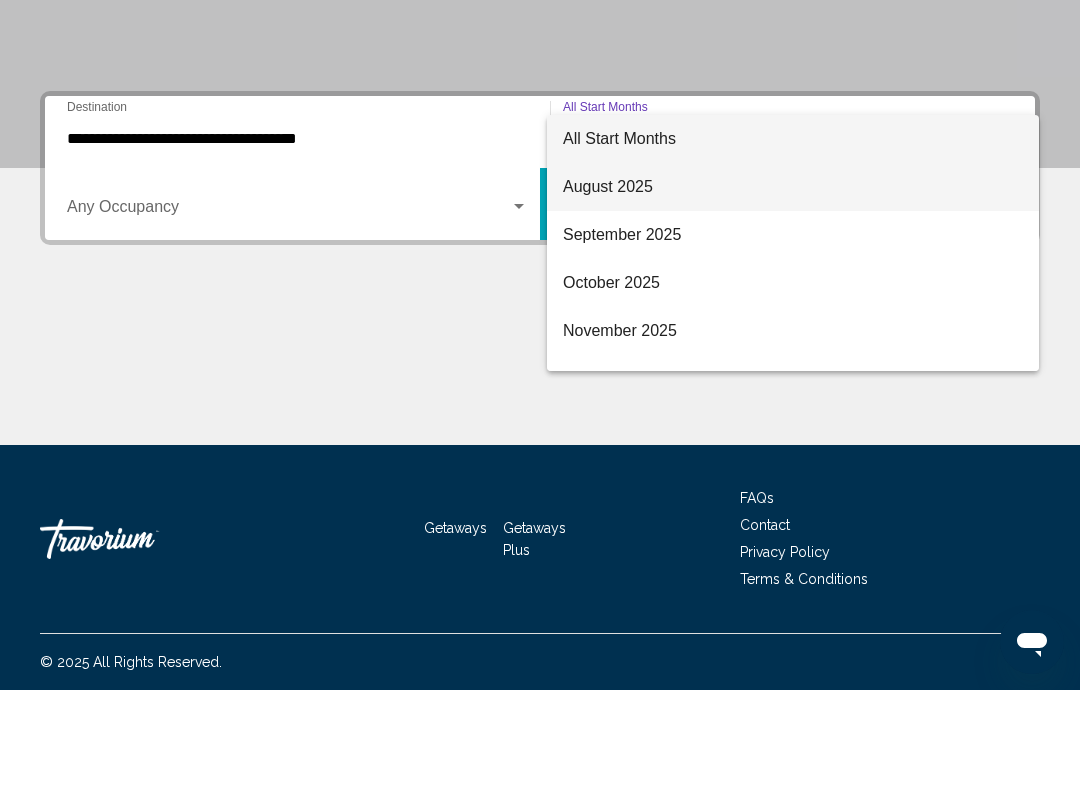 click on "August 2025" at bounding box center (793, 287) 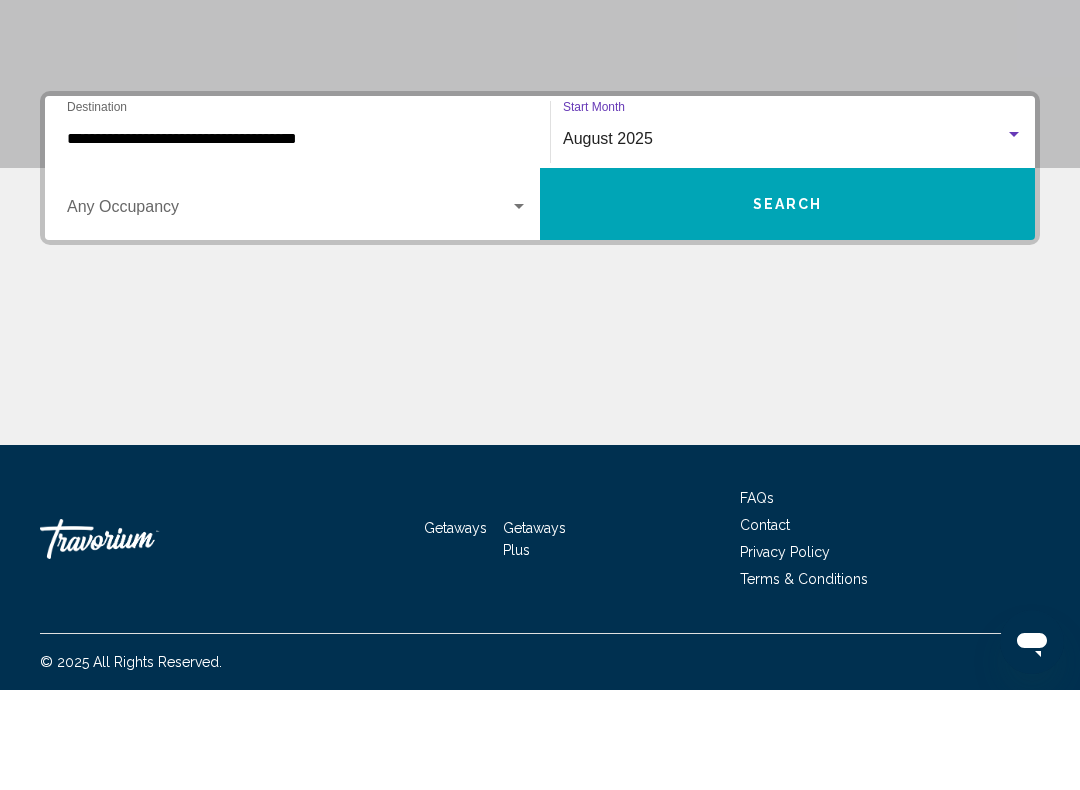 click at bounding box center (519, 307) 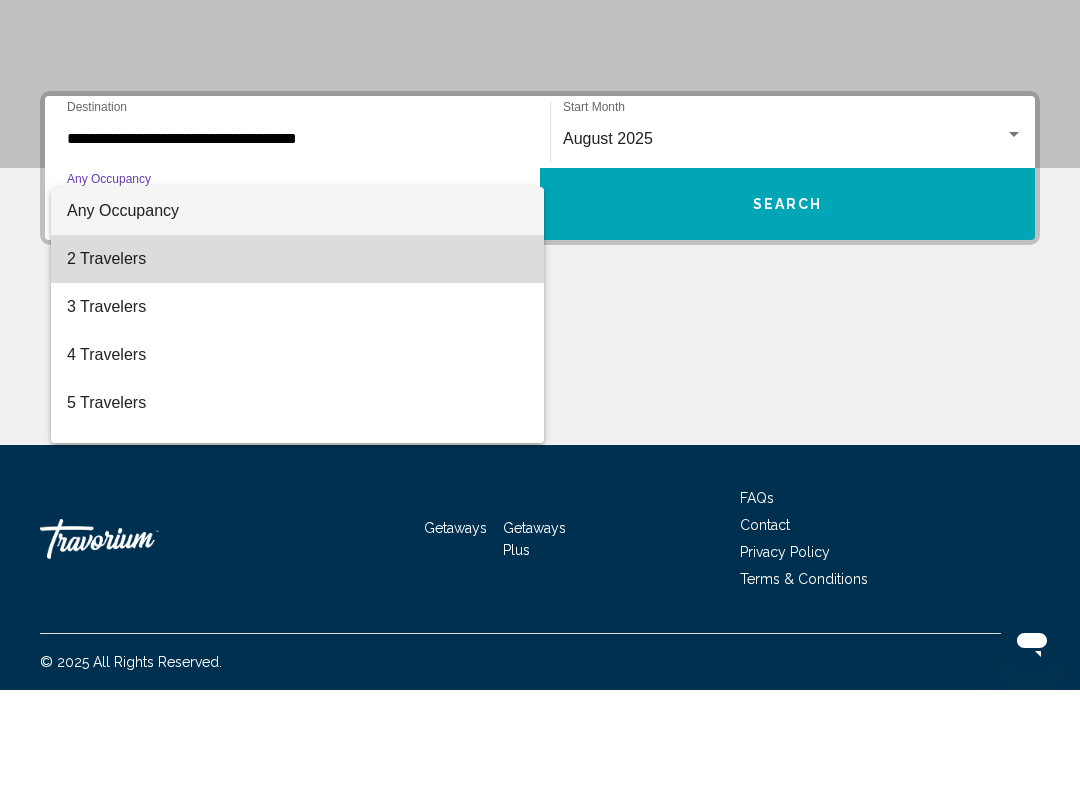click on "2 Travelers" at bounding box center (297, 359) 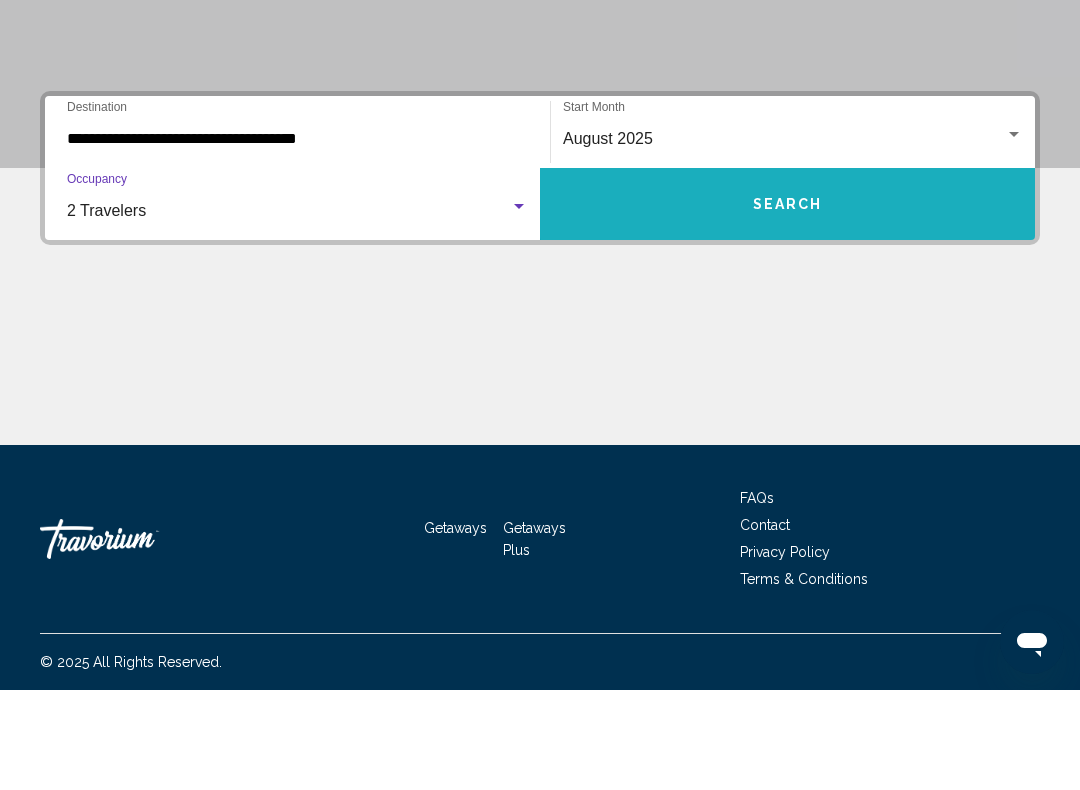click on "Search" at bounding box center (788, 305) 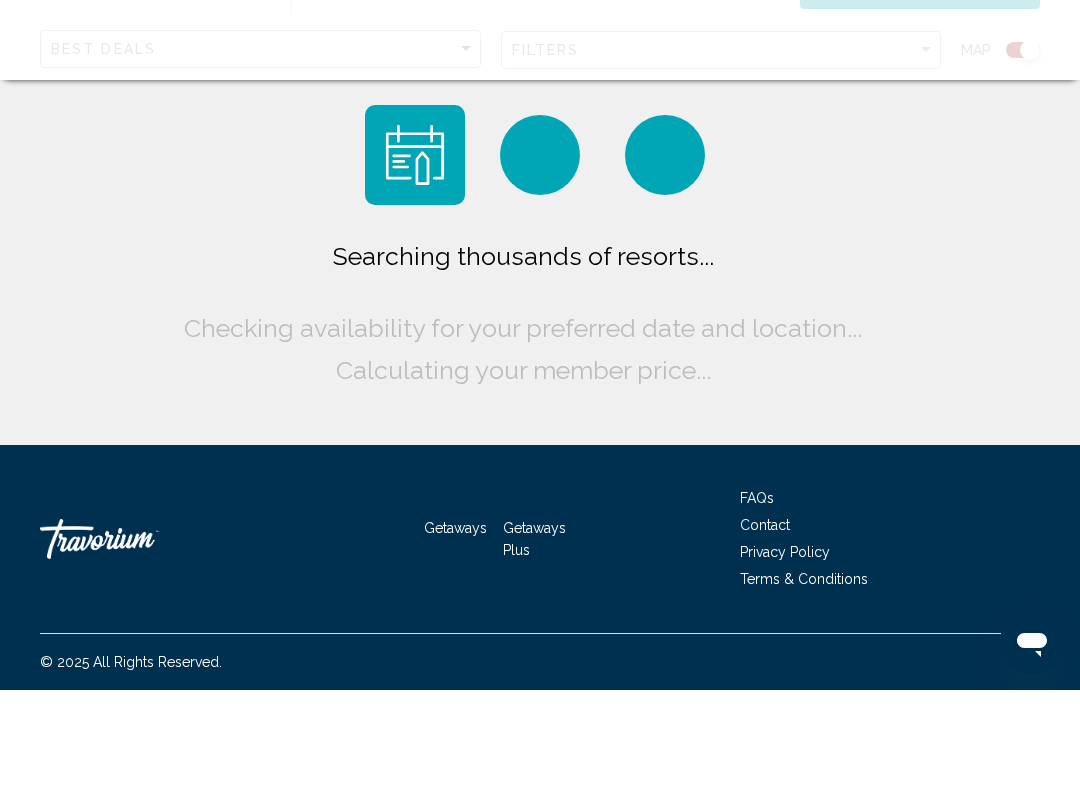 scroll, scrollTop: 0, scrollLeft: 0, axis: both 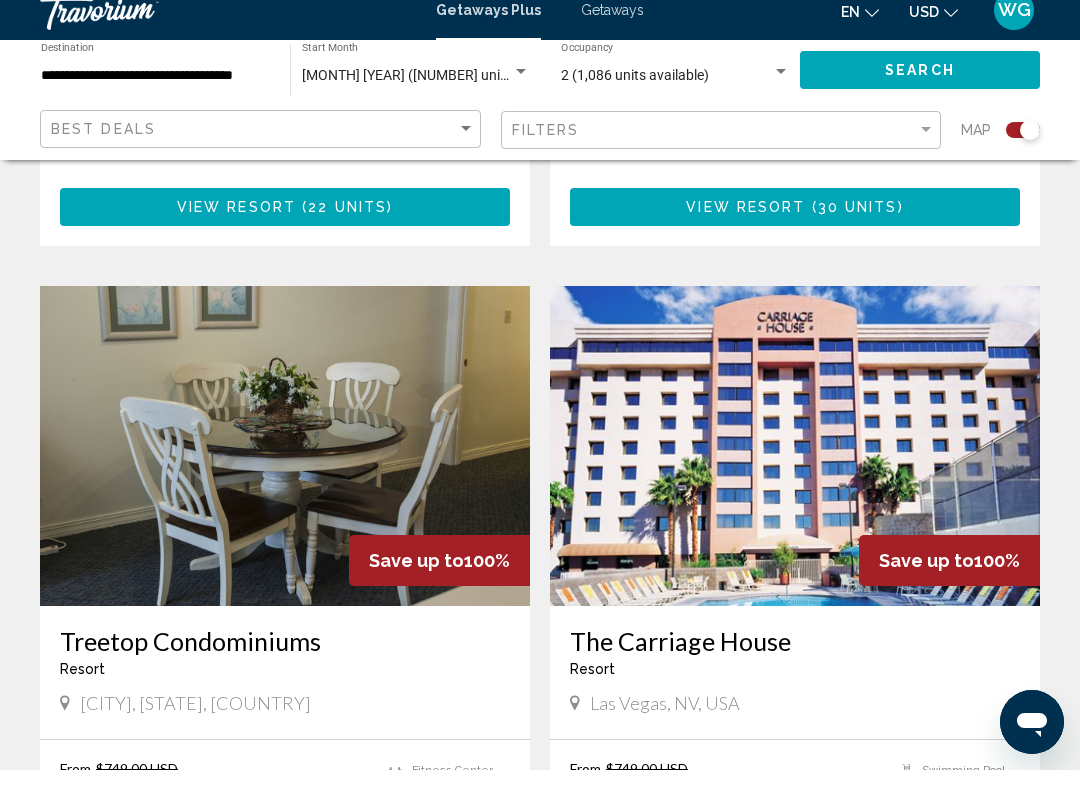 click at bounding box center [795, 466] 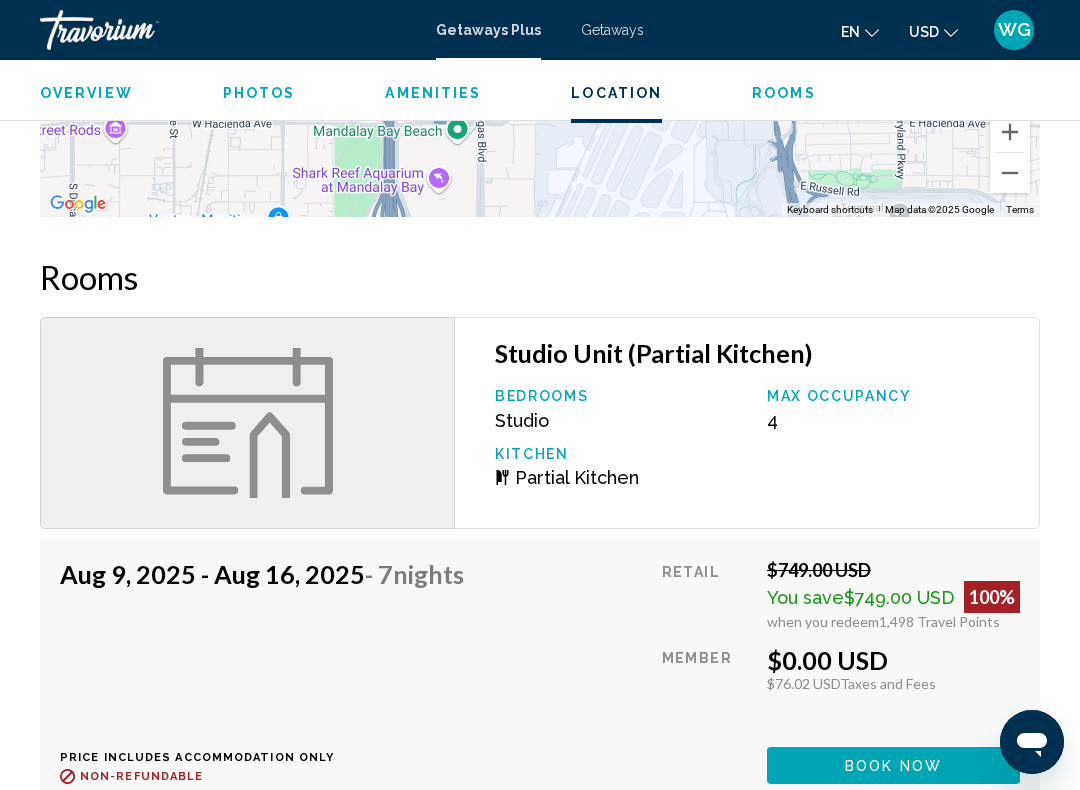 scroll, scrollTop: 3469, scrollLeft: 0, axis: vertical 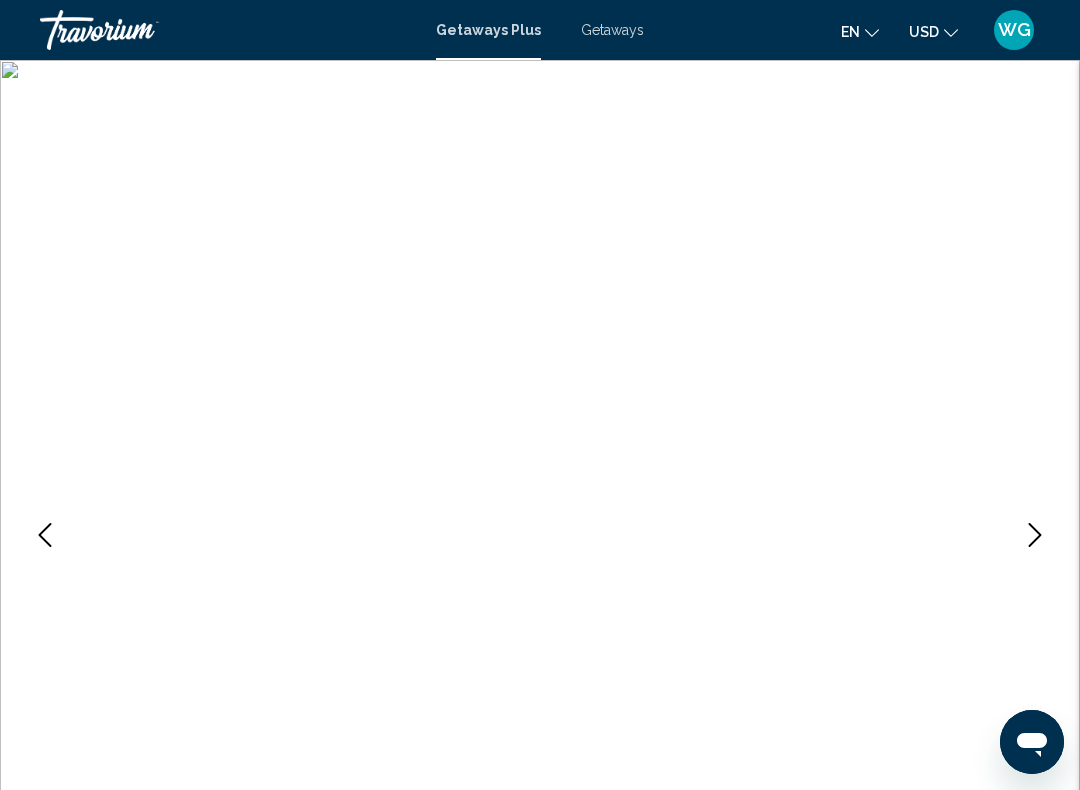 click 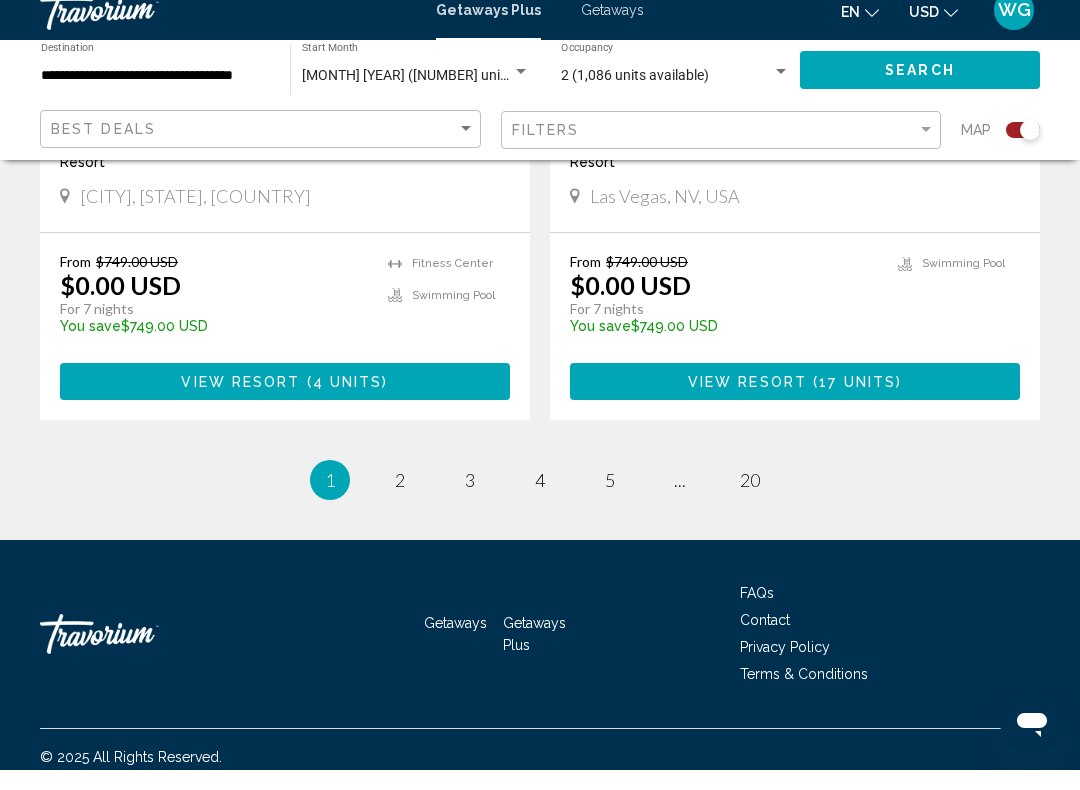 scroll, scrollTop: 4574, scrollLeft: 0, axis: vertical 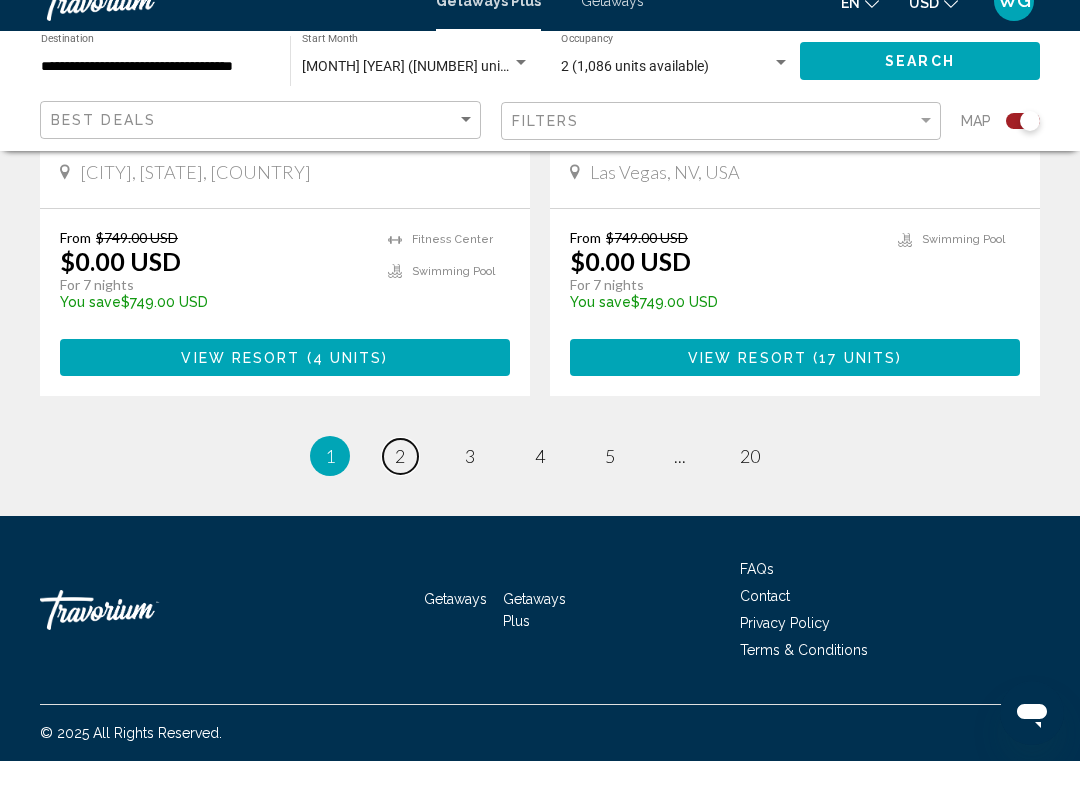 click on "page  2" at bounding box center [400, 485] 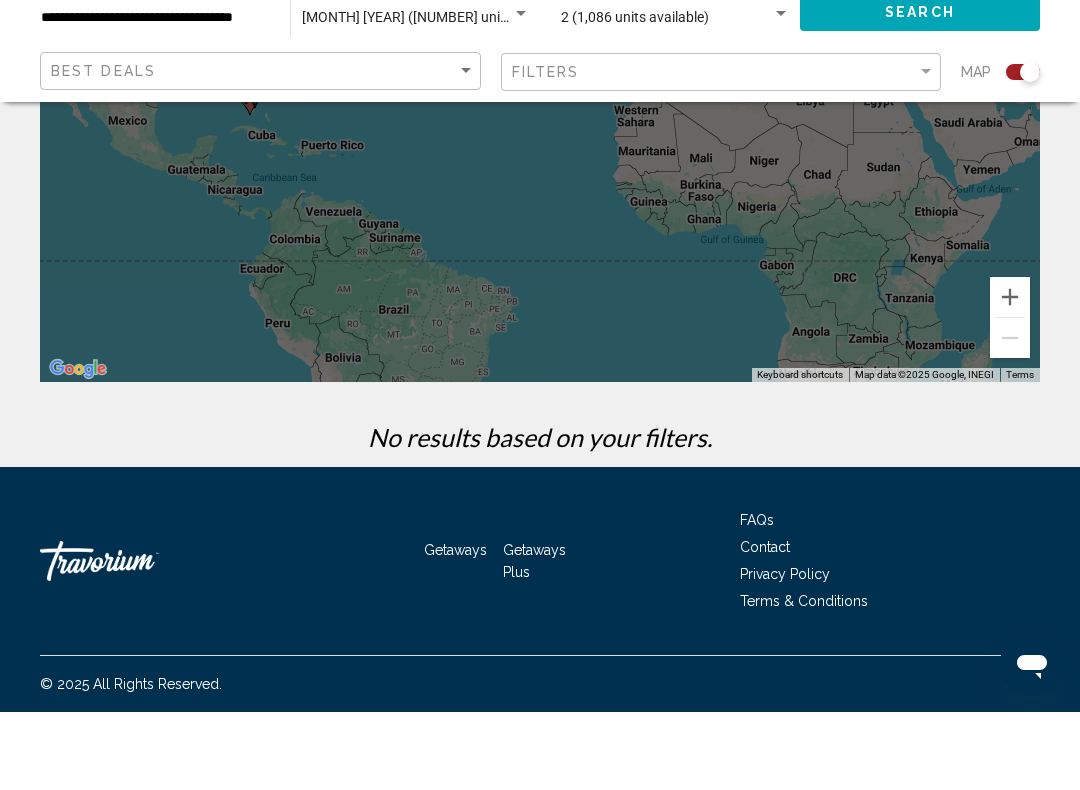scroll, scrollTop: 0, scrollLeft: 0, axis: both 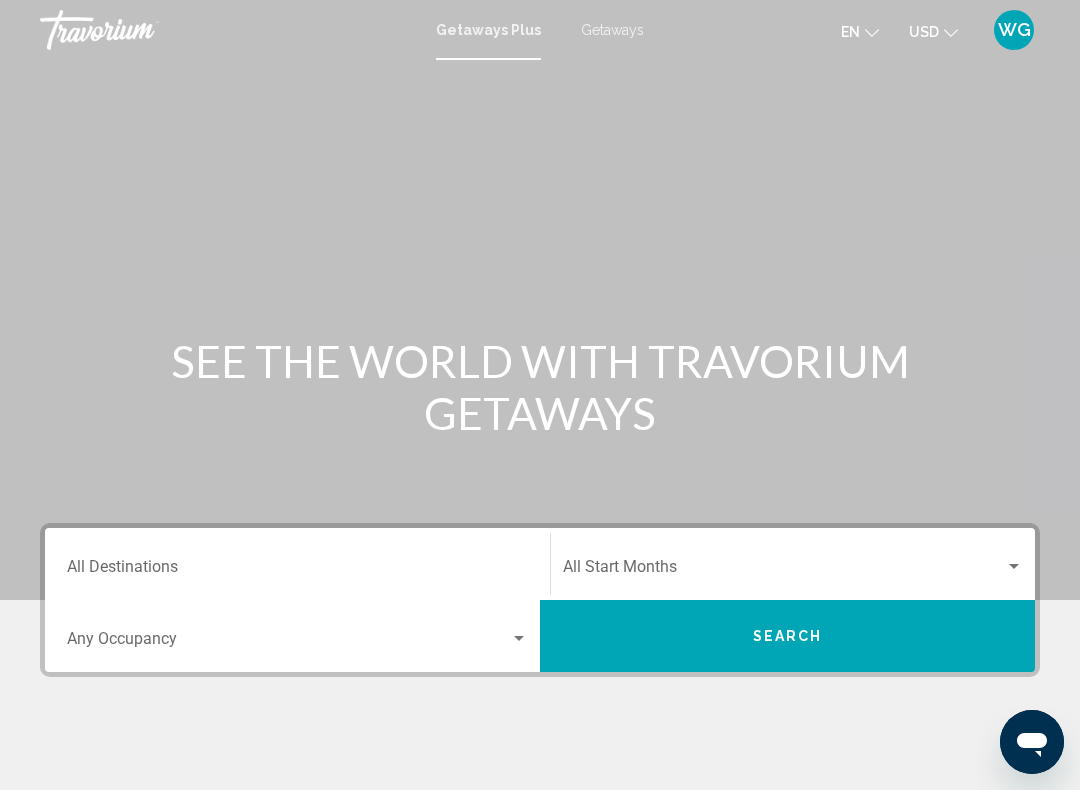 click on "Destination All Destinations" at bounding box center [297, 571] 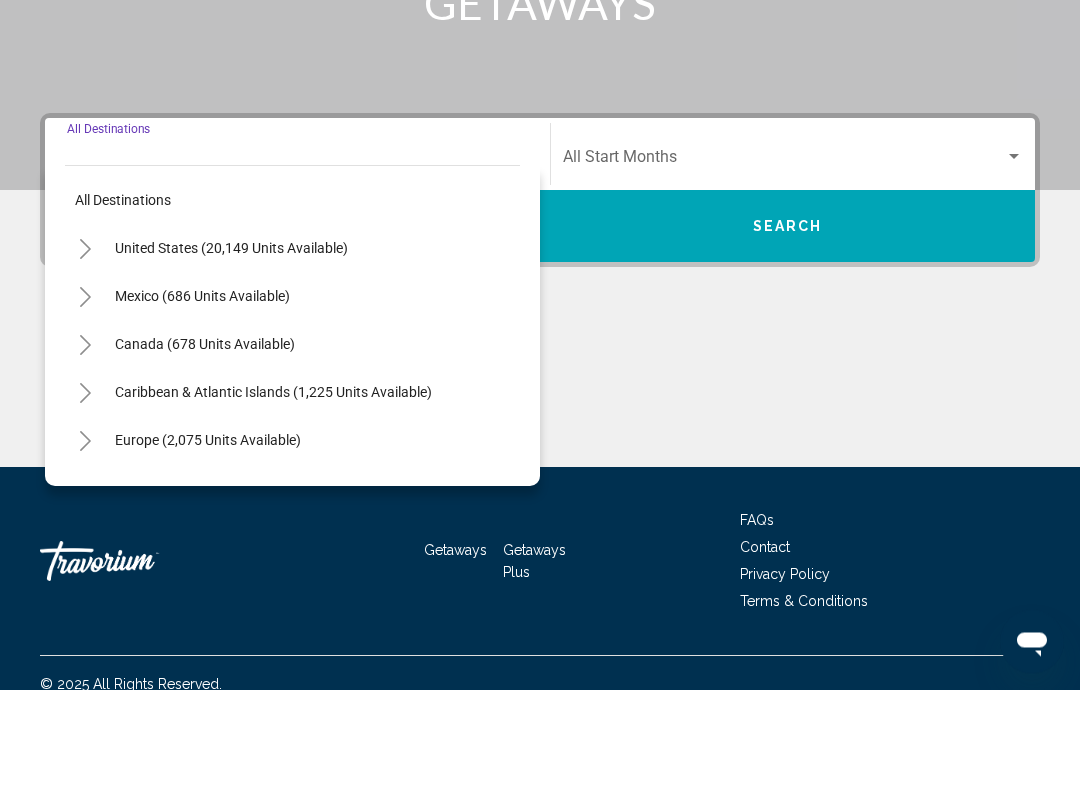 scroll, scrollTop: 332, scrollLeft: 0, axis: vertical 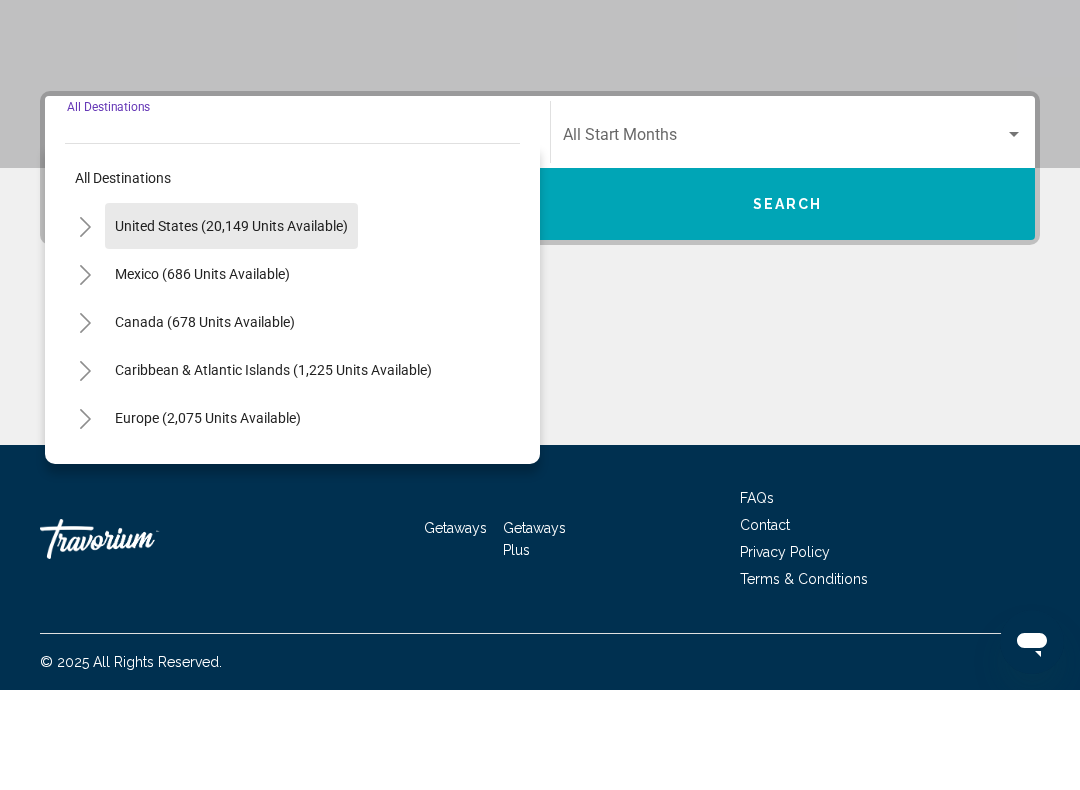 click on "United States (20,149 units available)" at bounding box center (202, 374) 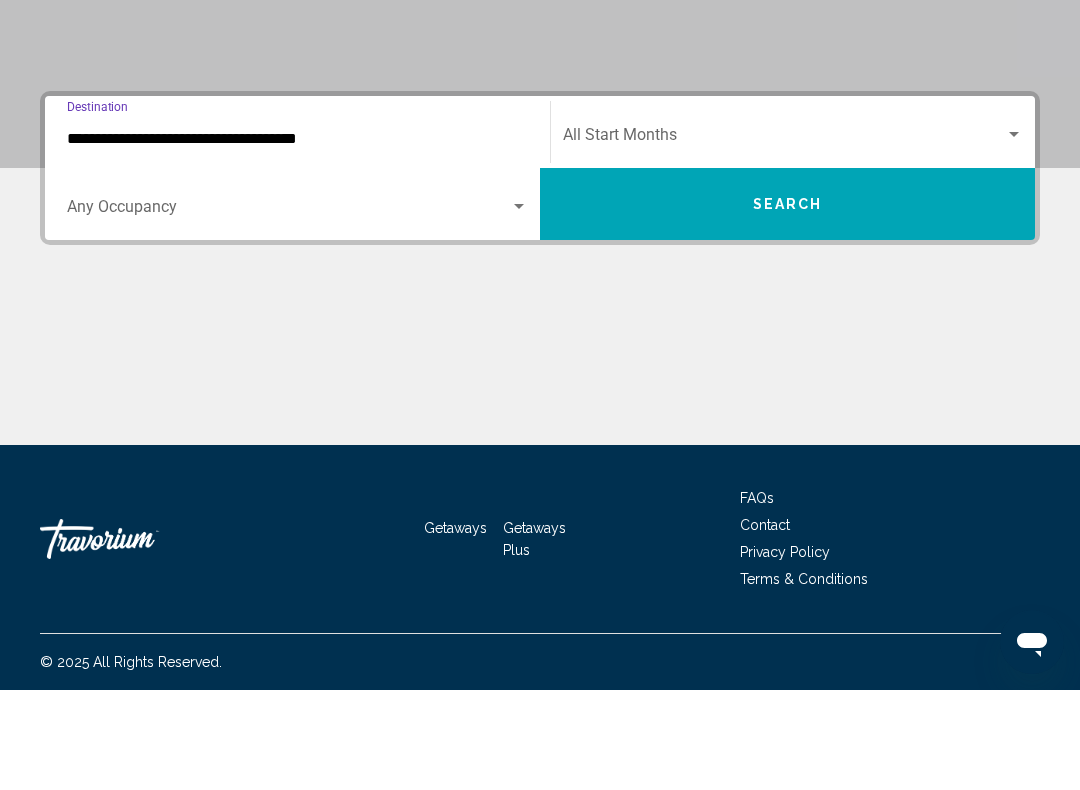 click on "Start Month All Start Months" 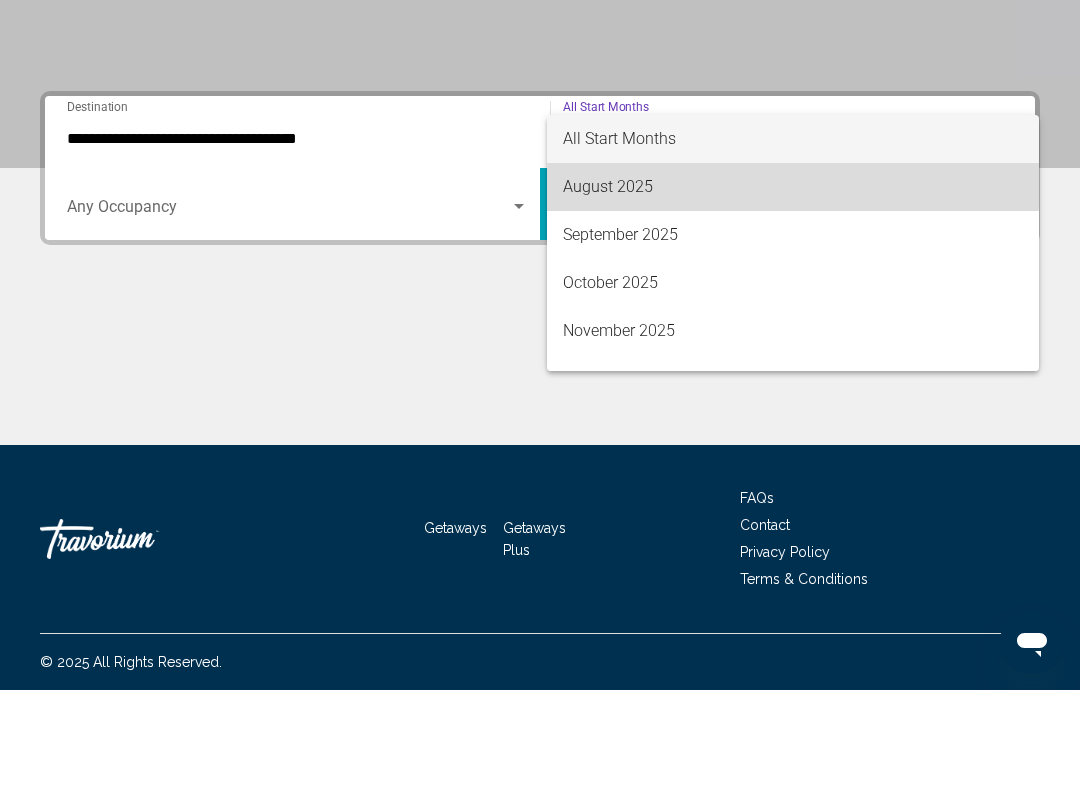 click on "August 2025" at bounding box center [793, 287] 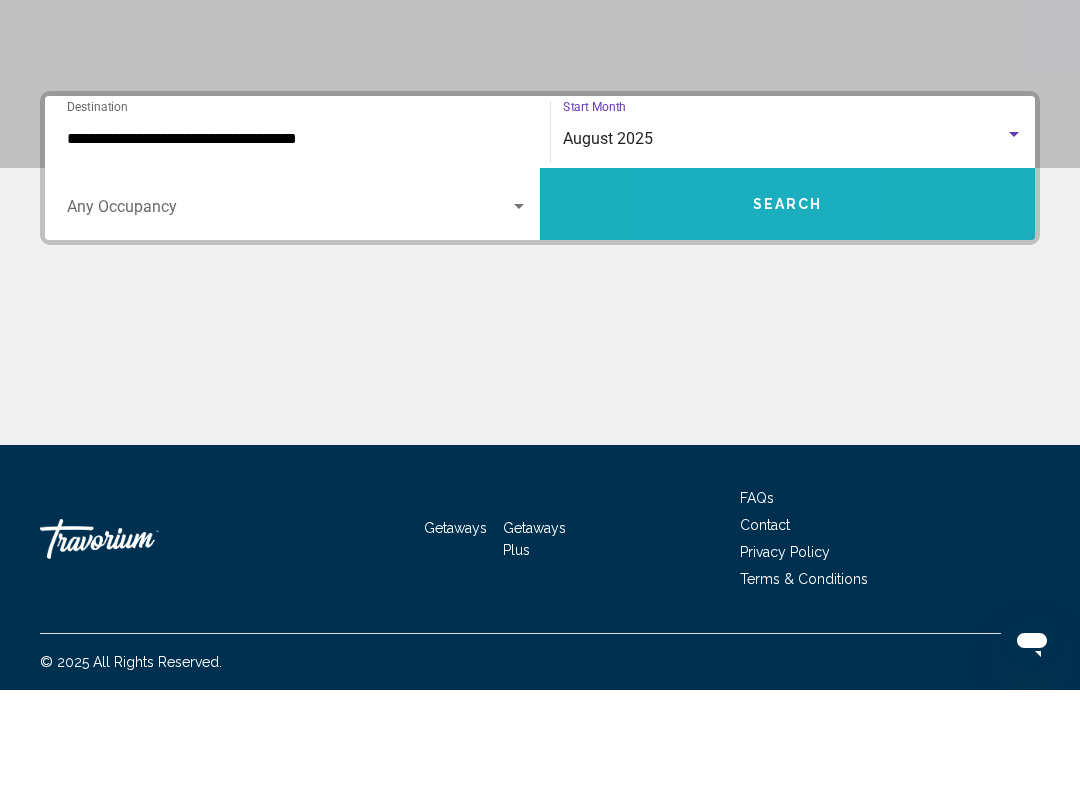 click on "Search" at bounding box center [787, 304] 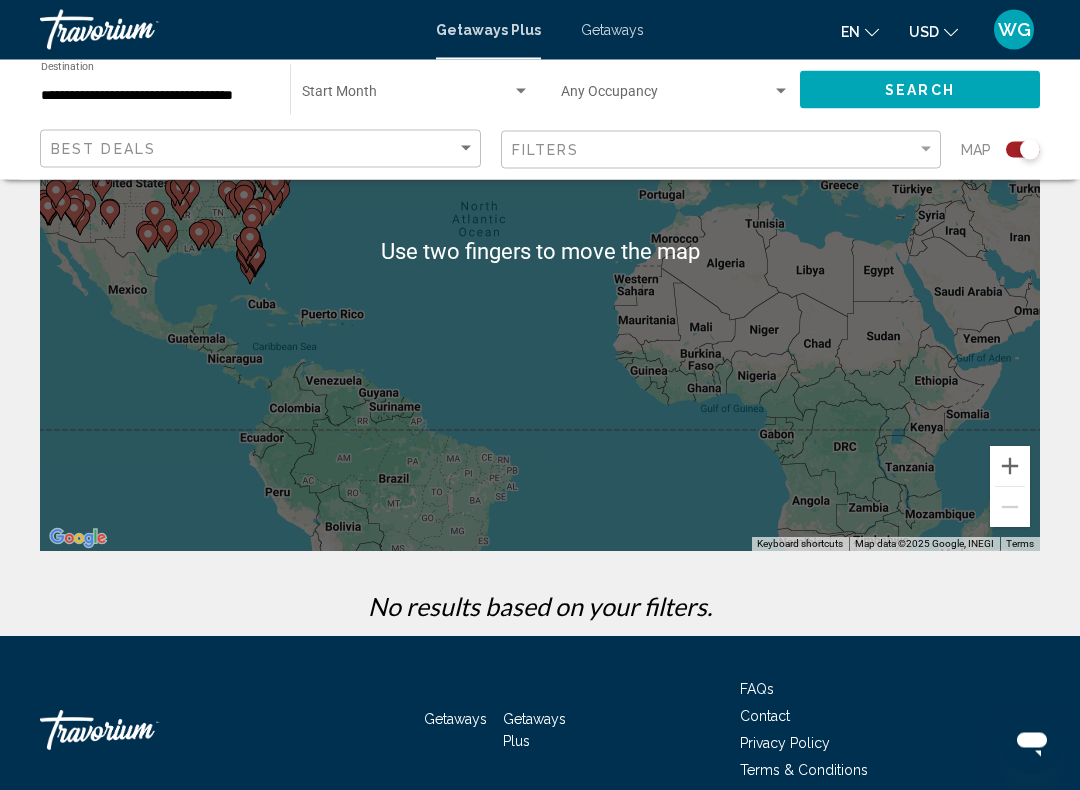 scroll, scrollTop: 0, scrollLeft: 0, axis: both 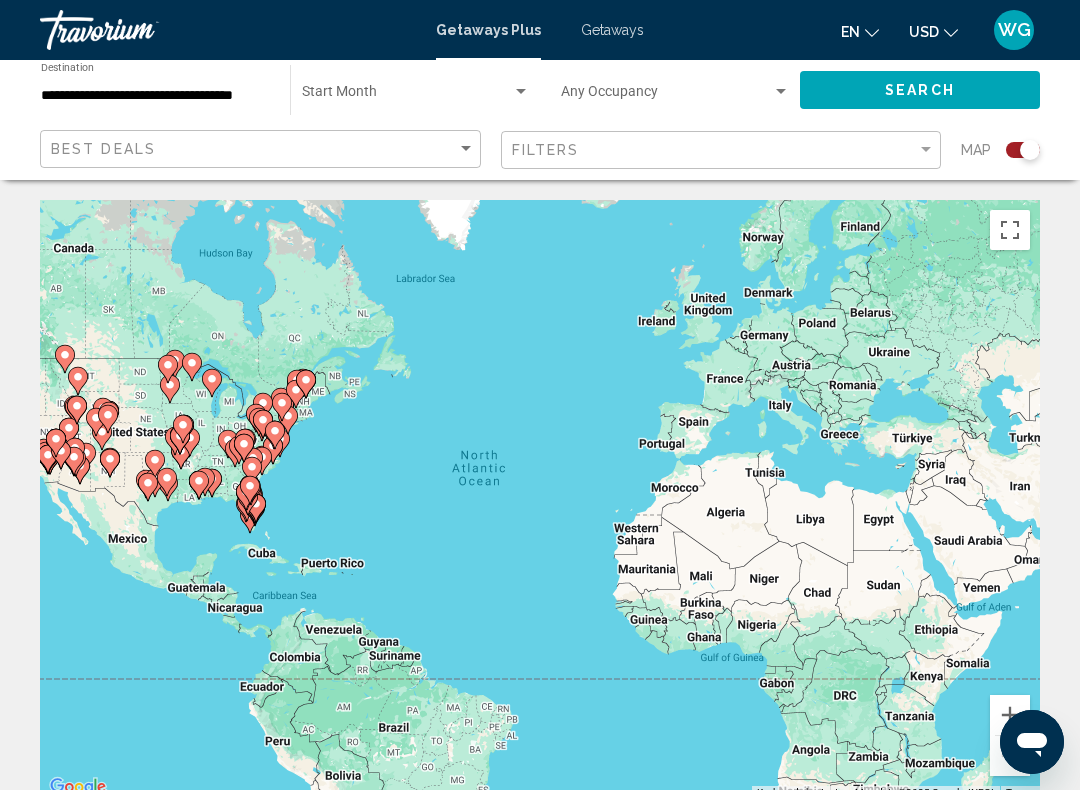 click at bounding box center (521, 92) 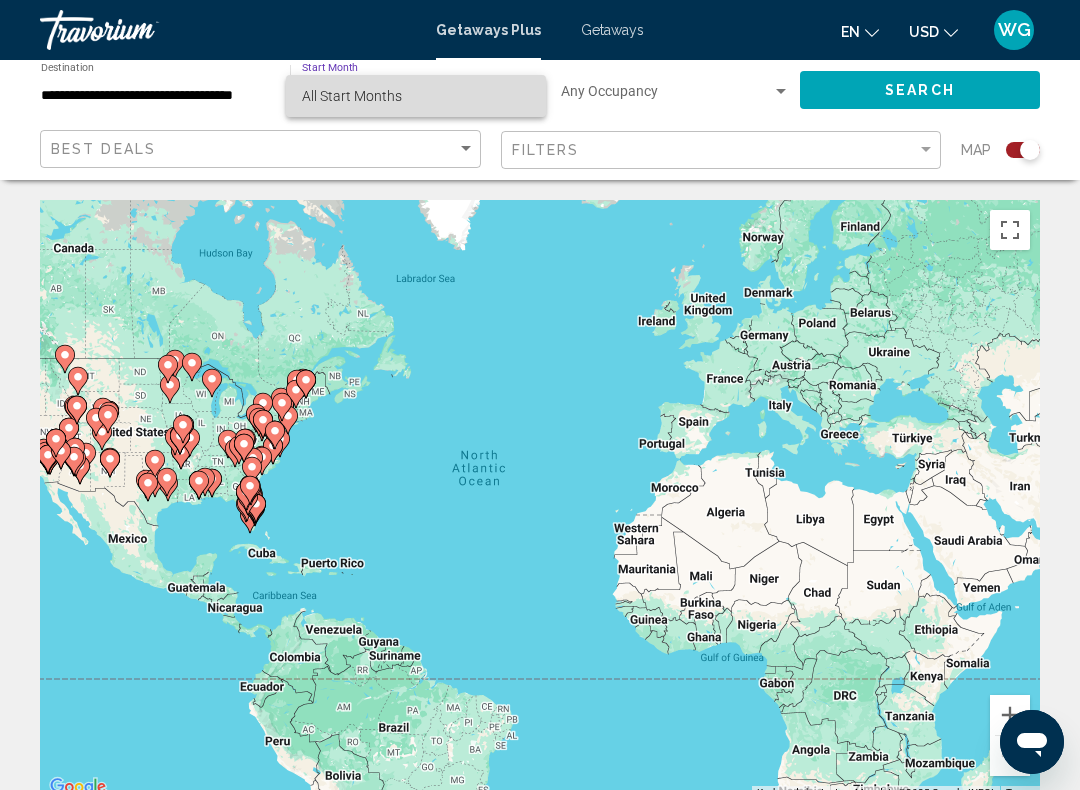 click on "All Start Months" at bounding box center [416, 96] 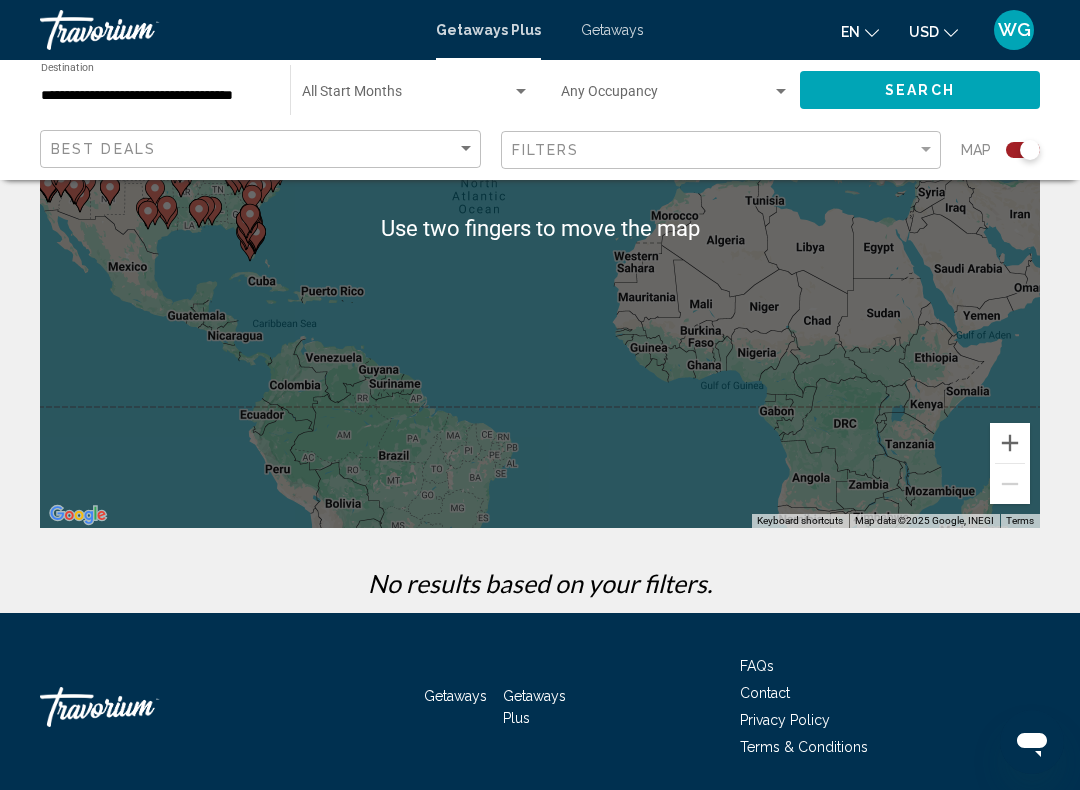 scroll, scrollTop: 0, scrollLeft: 0, axis: both 